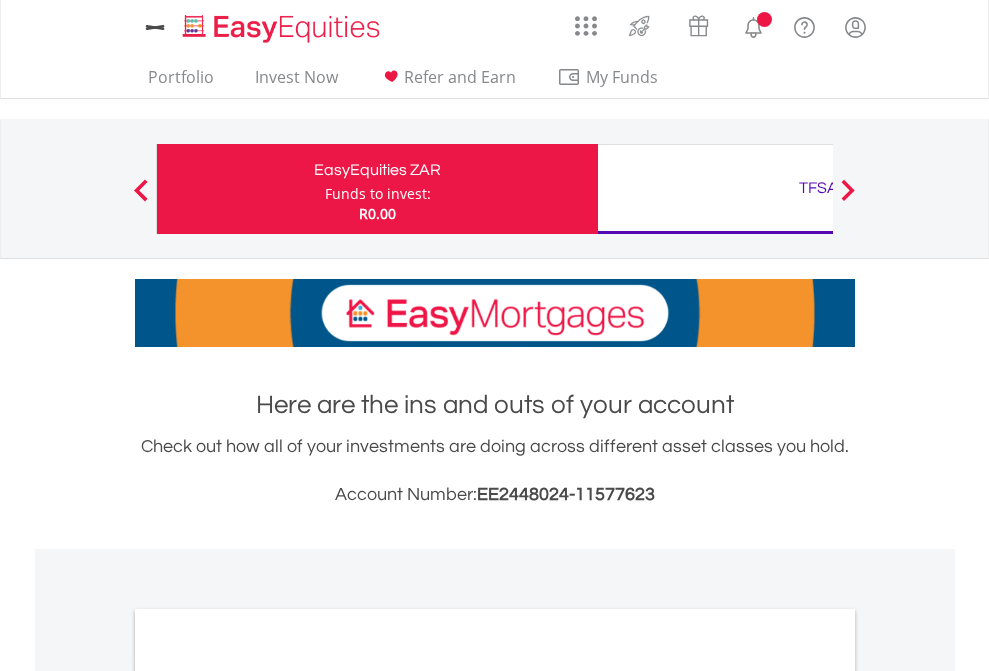 scroll, scrollTop: 0, scrollLeft: 0, axis: both 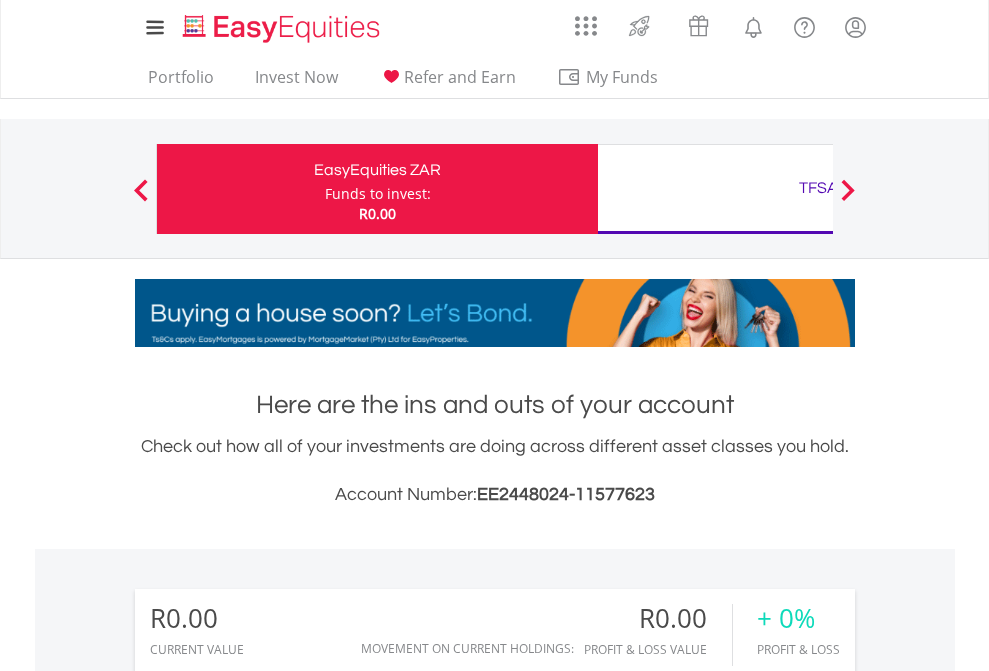 click on "Funds to invest:" at bounding box center [378, 194] 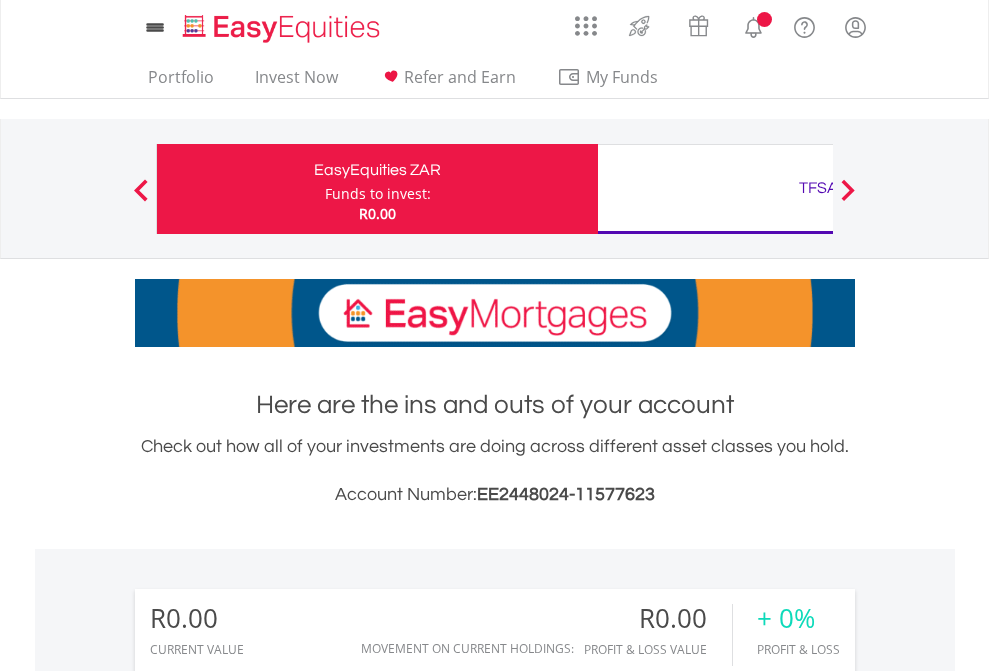 scroll, scrollTop: 0, scrollLeft: 0, axis: both 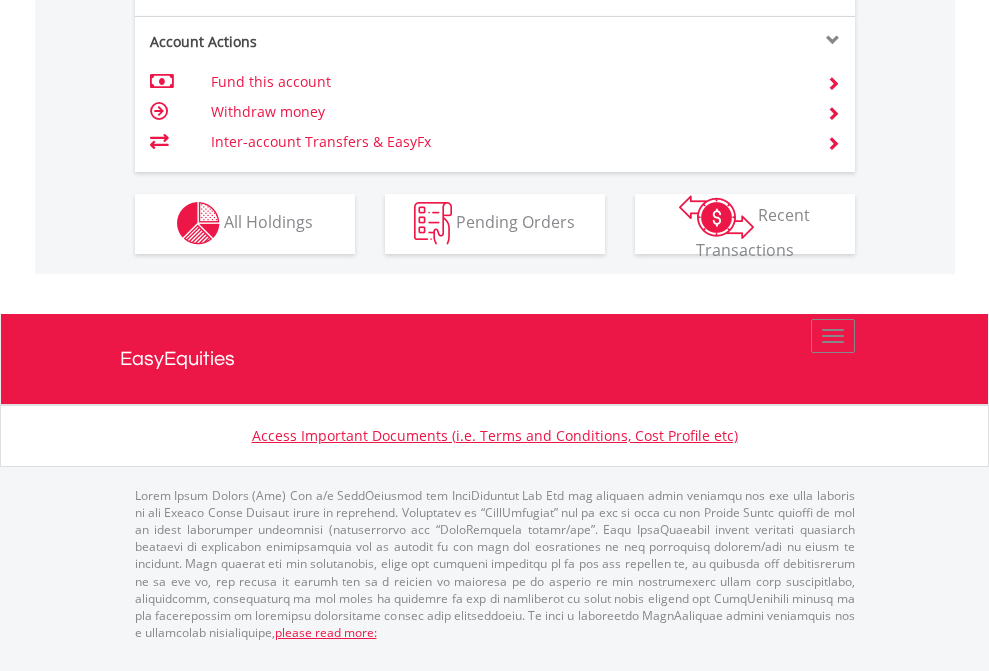 click on "Investment types" at bounding box center [706, -353] 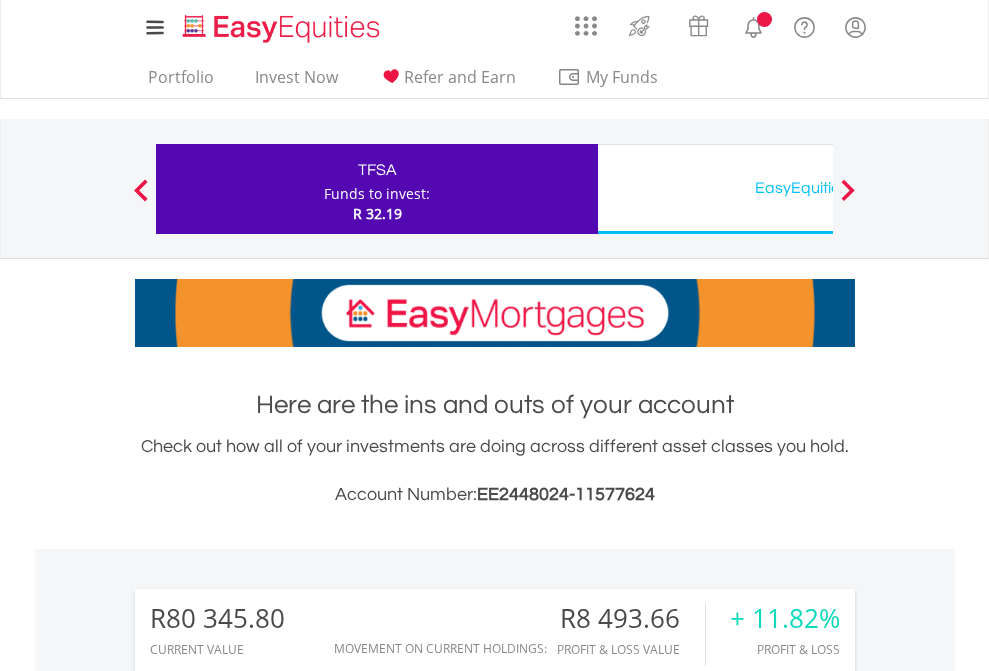 scroll, scrollTop: 0, scrollLeft: 0, axis: both 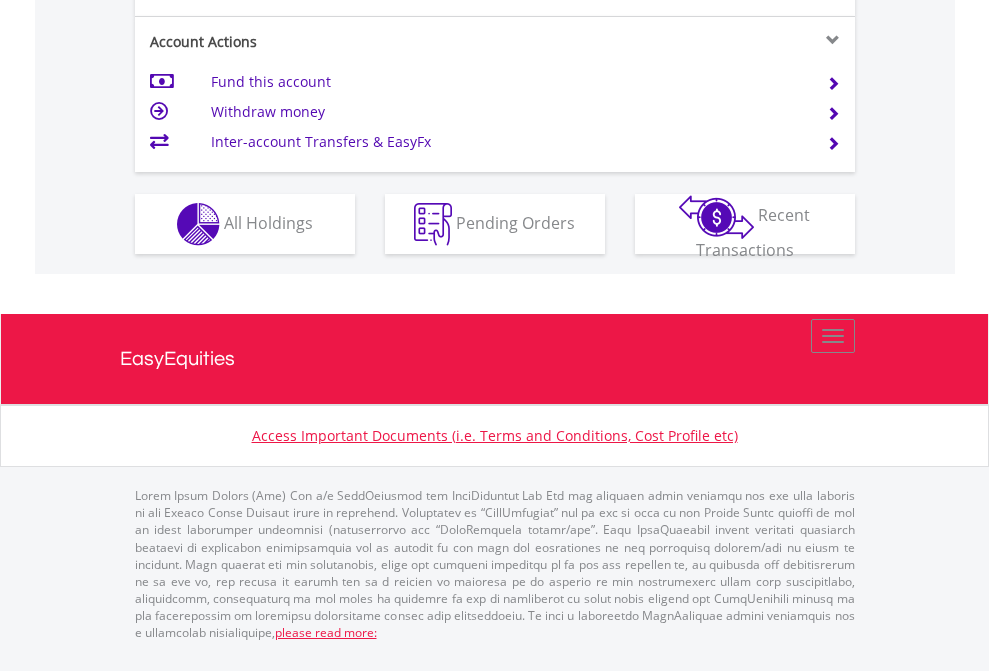 click on "Investment types" at bounding box center [706, -337] 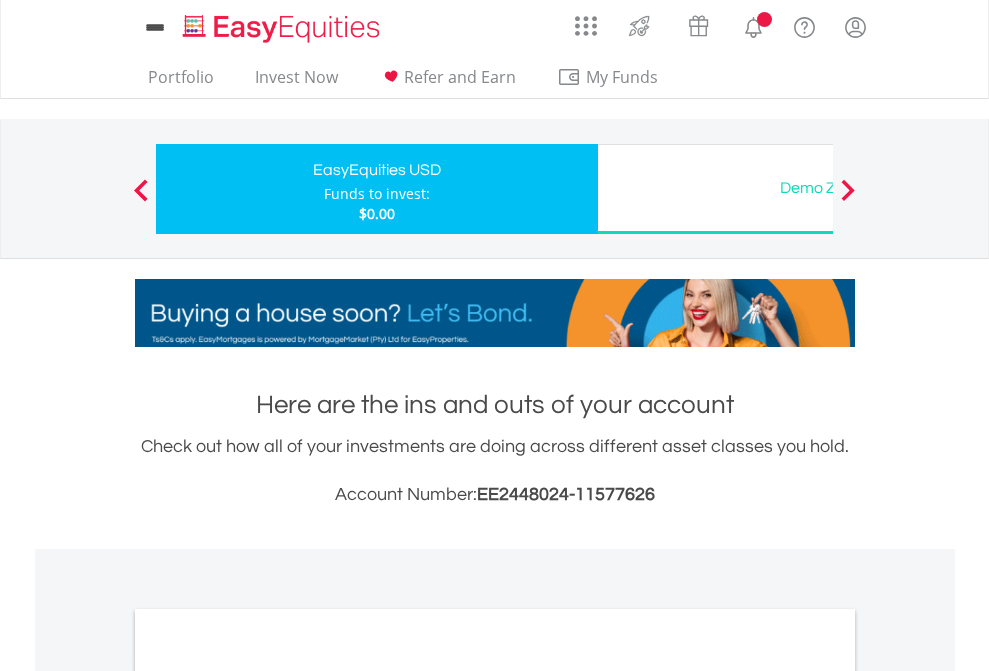 scroll, scrollTop: 0, scrollLeft: 0, axis: both 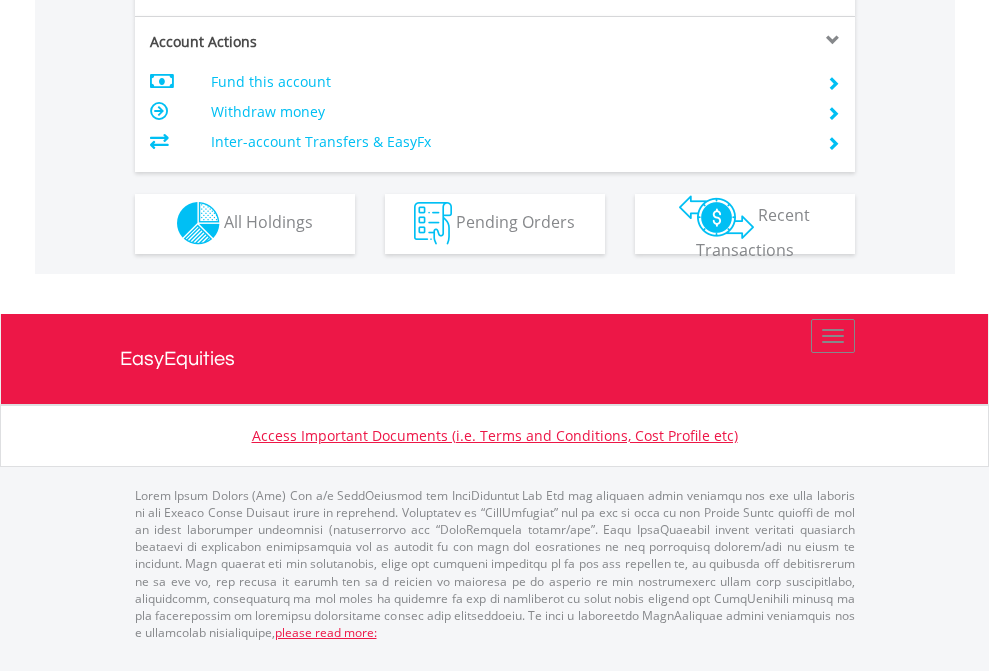 click on "Investment types" at bounding box center (706, -353) 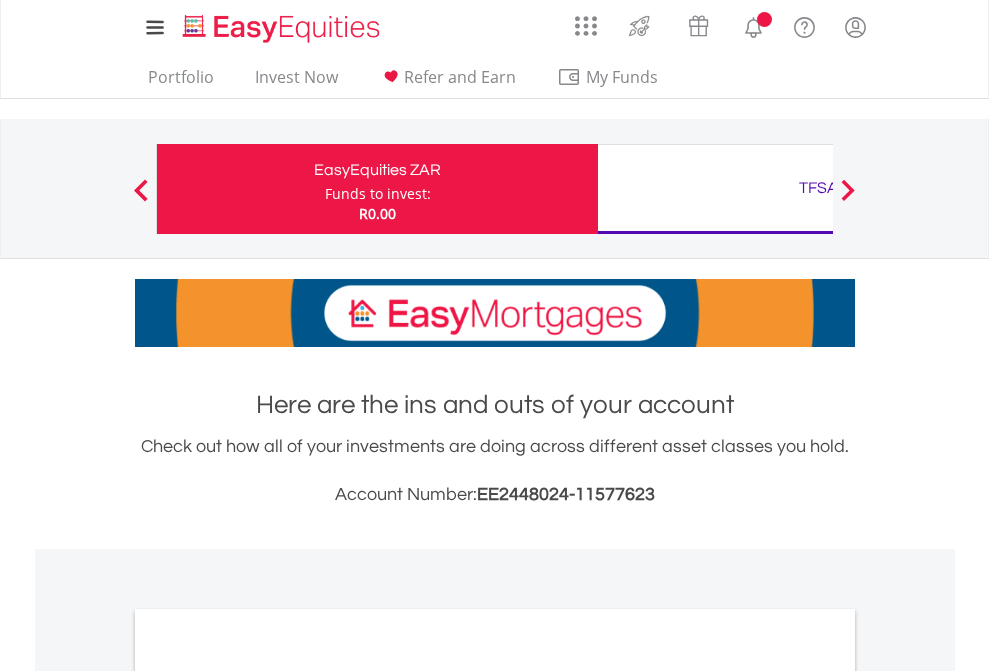 scroll, scrollTop: 1202, scrollLeft: 0, axis: vertical 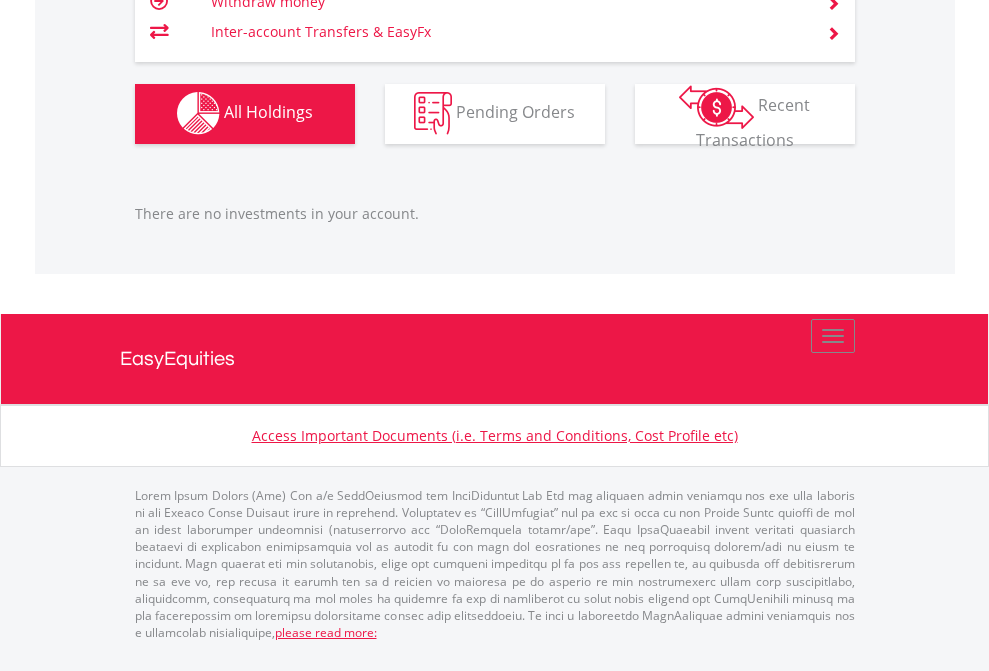 click on "TFSA" at bounding box center [818, -1142] 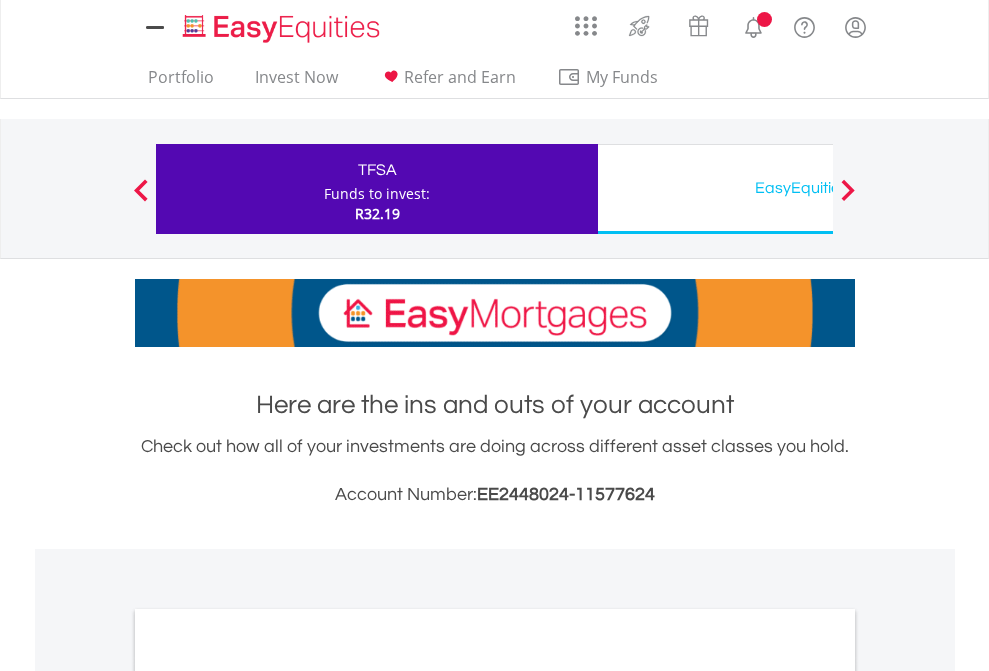 scroll, scrollTop: 0, scrollLeft: 0, axis: both 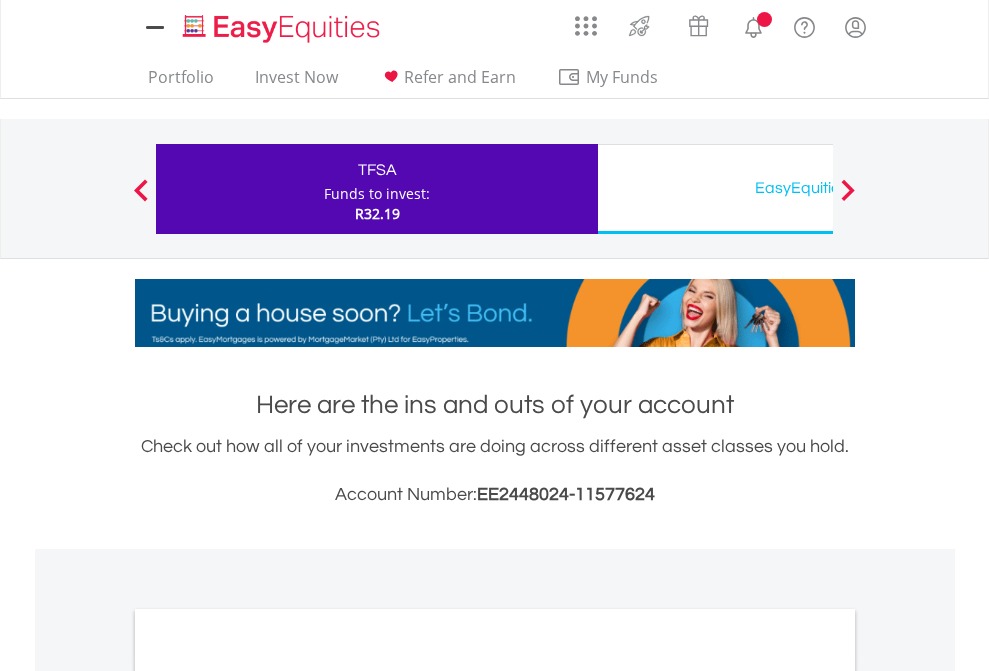 click on "All Holdings" at bounding box center [268, 1096] 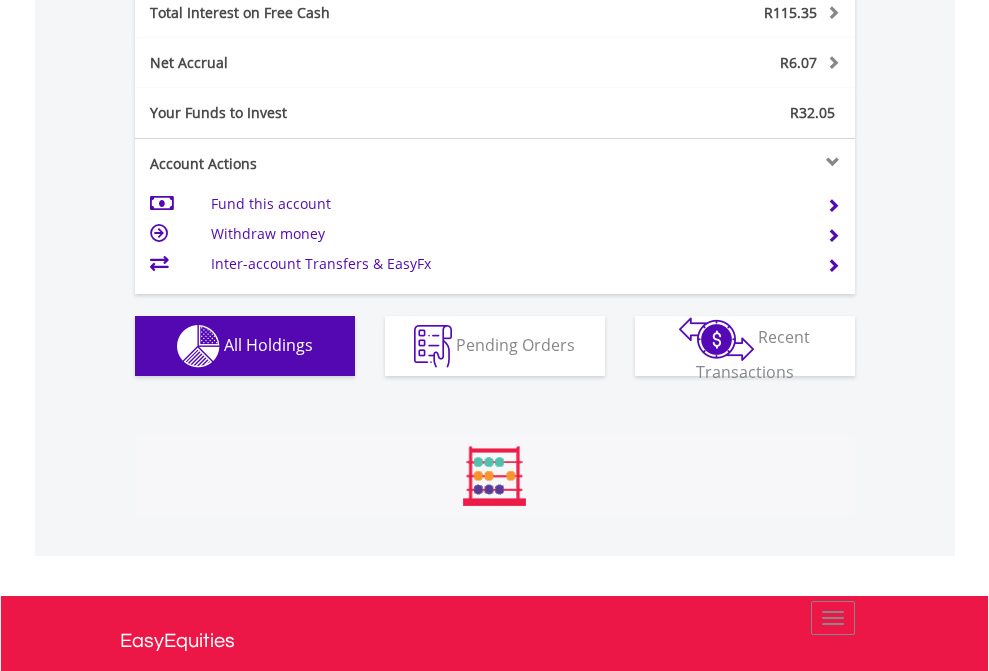 scroll, scrollTop: 999808, scrollLeft: 999687, axis: both 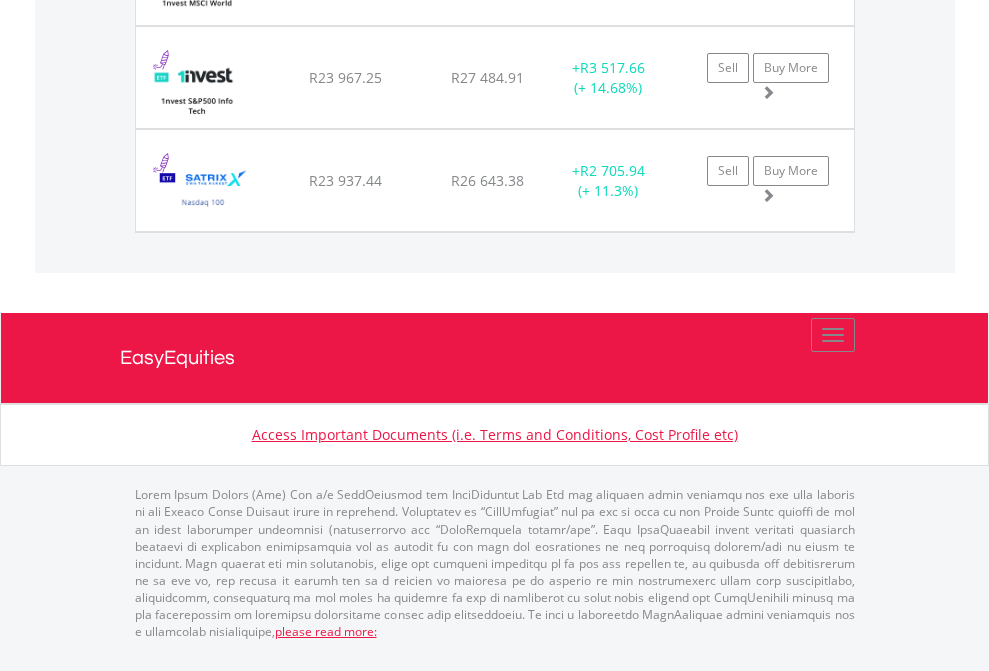 click on "EasyEquities USD" at bounding box center (818, -1625) 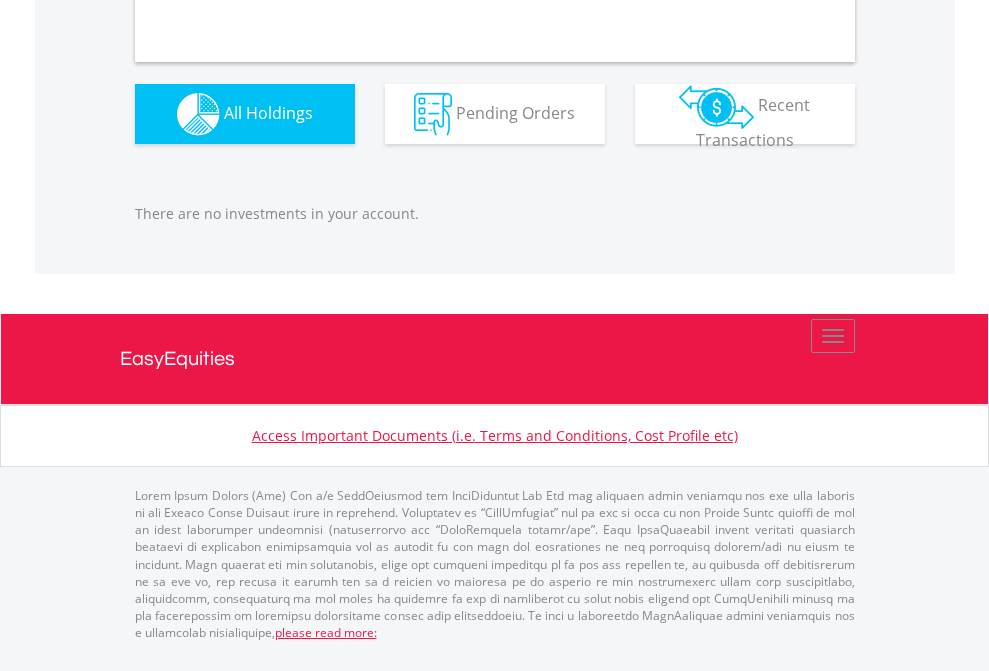 scroll, scrollTop: 1980, scrollLeft: 0, axis: vertical 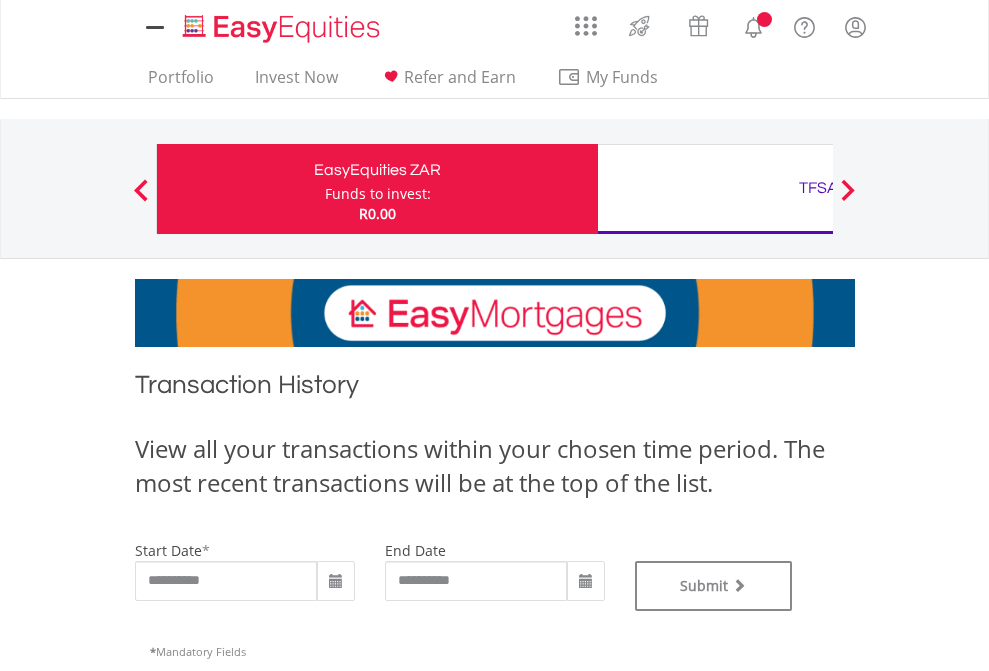 type on "**********" 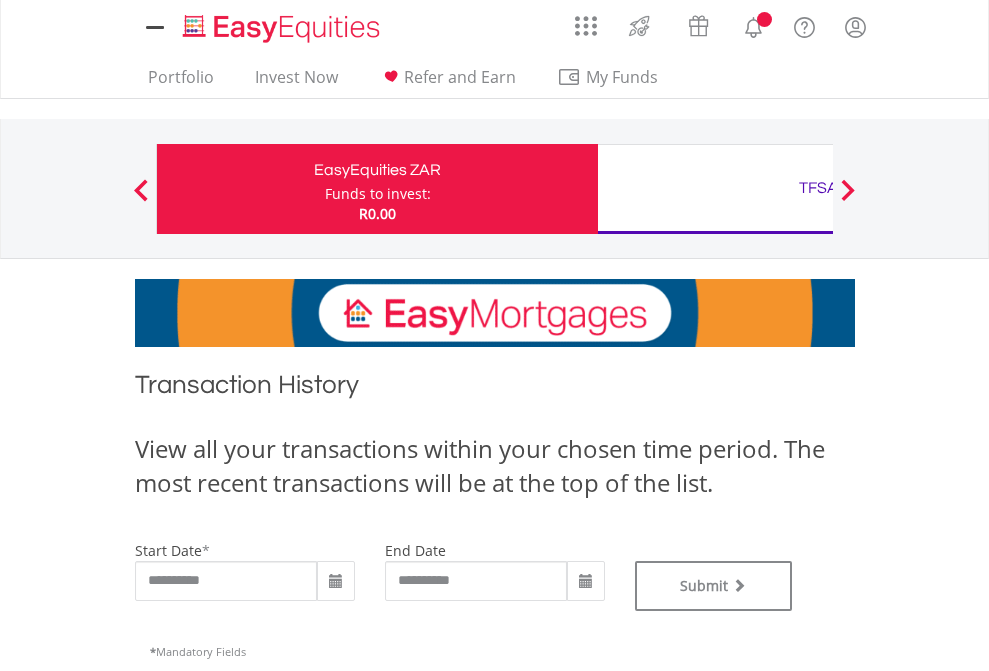 scroll, scrollTop: 0, scrollLeft: 0, axis: both 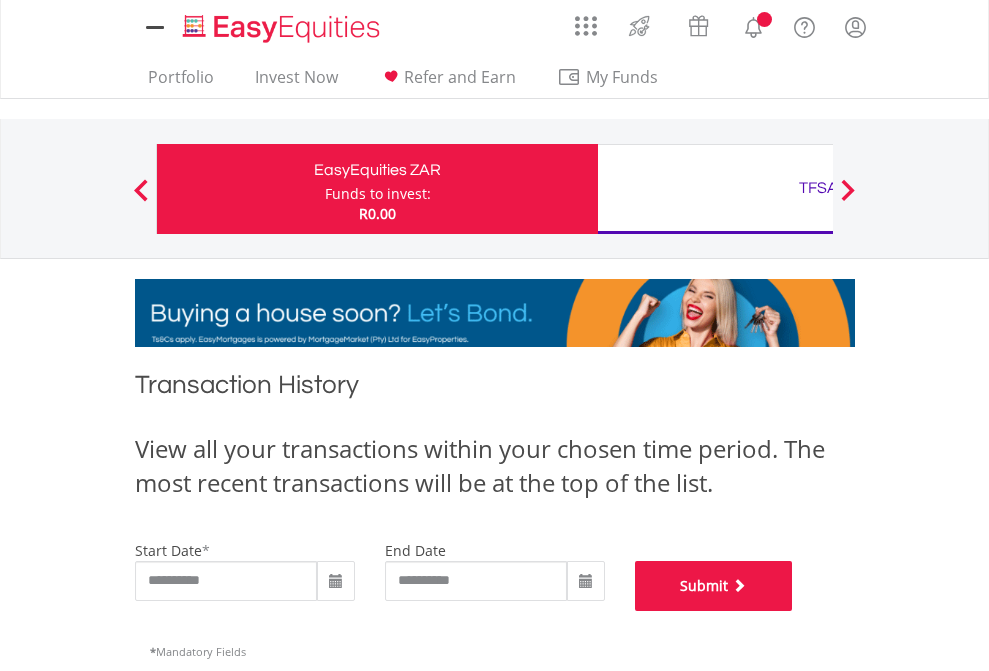 click on "Submit" at bounding box center (714, 586) 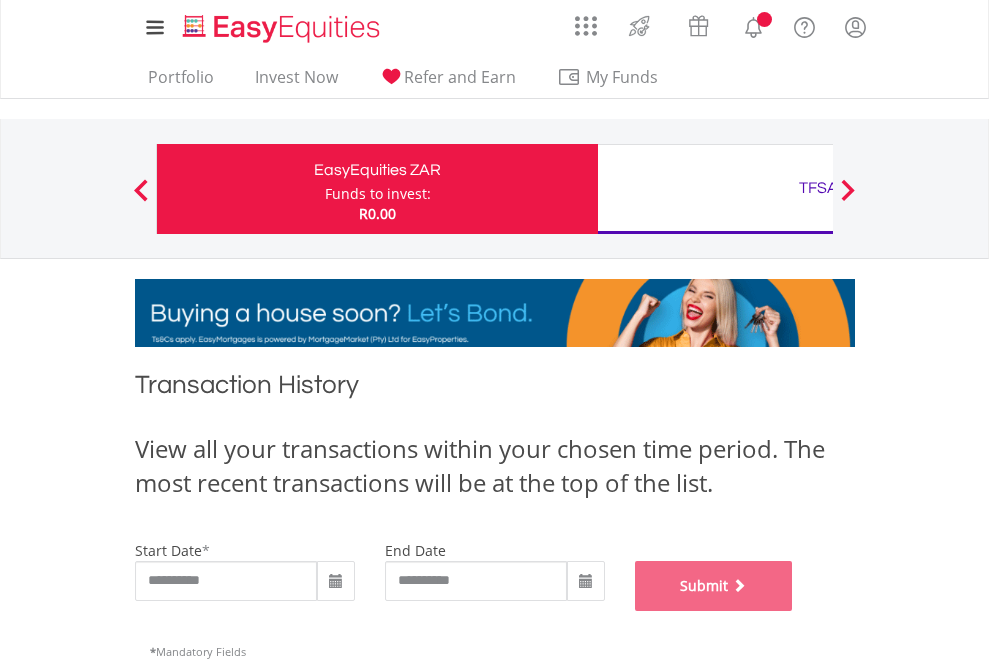 scroll, scrollTop: 811, scrollLeft: 0, axis: vertical 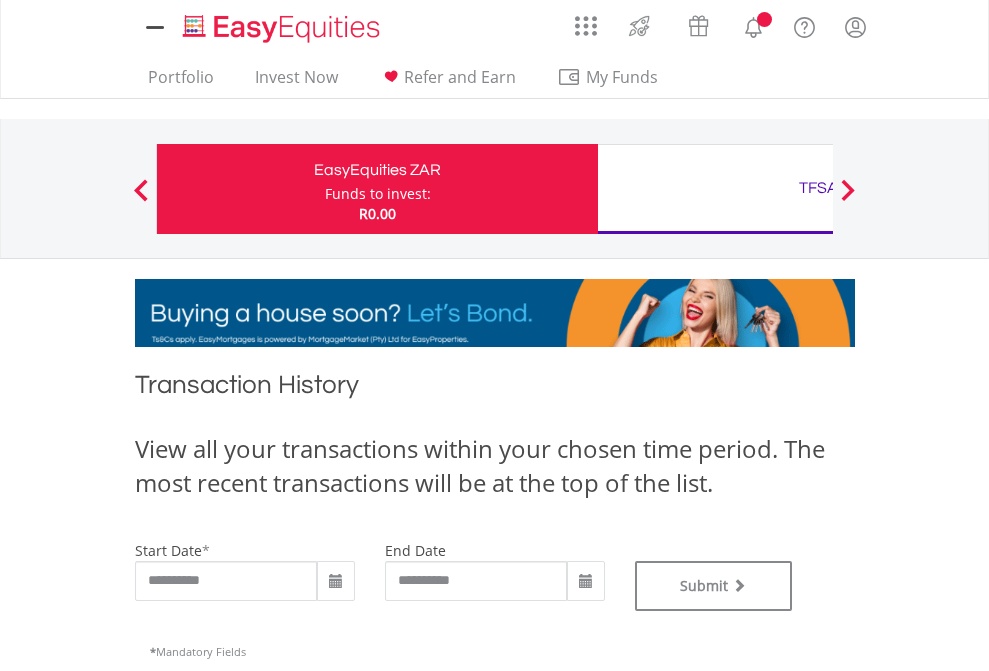 click on "TFSA" at bounding box center (818, 188) 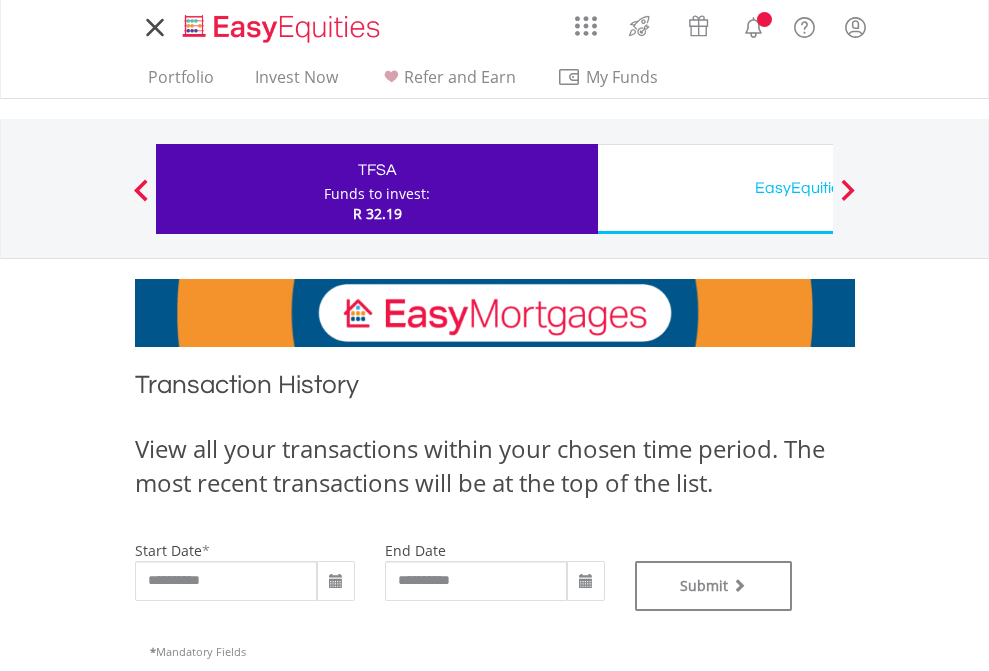 scroll, scrollTop: 0, scrollLeft: 0, axis: both 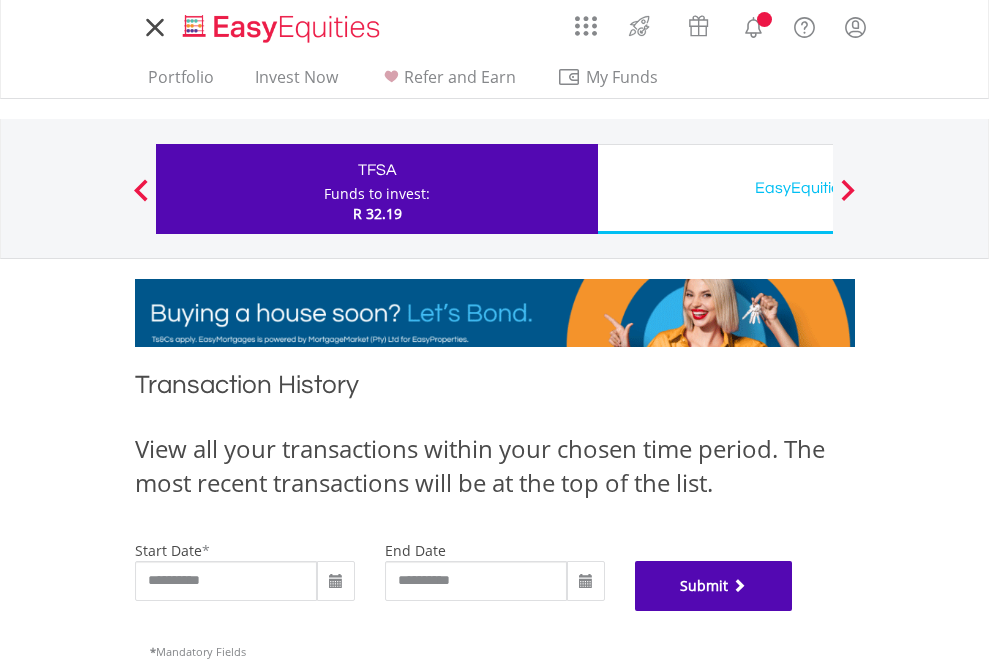 click on "Submit" at bounding box center [714, 586] 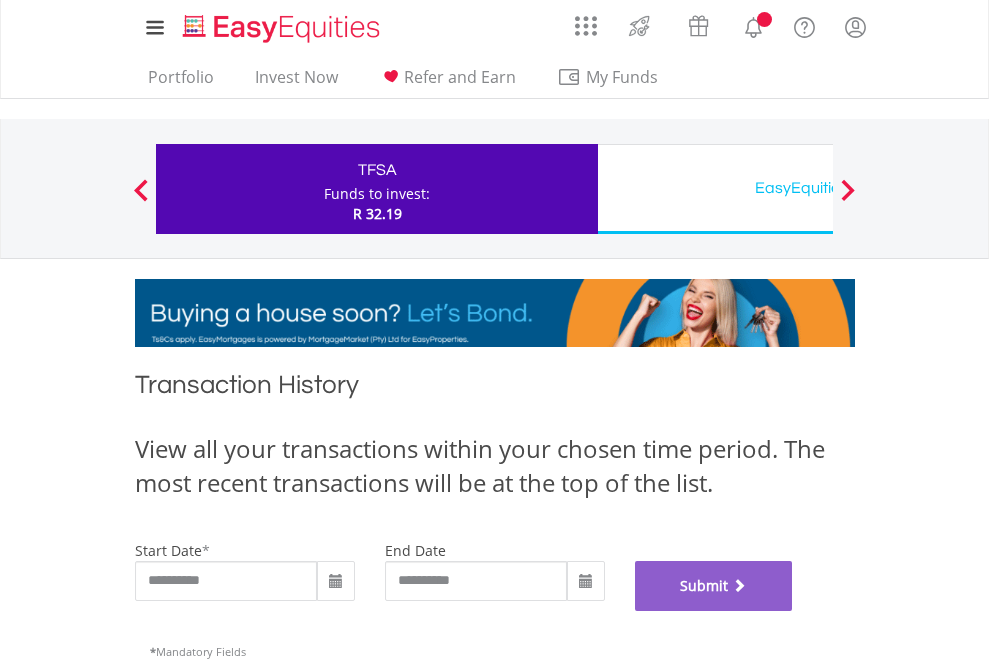 scroll, scrollTop: 811, scrollLeft: 0, axis: vertical 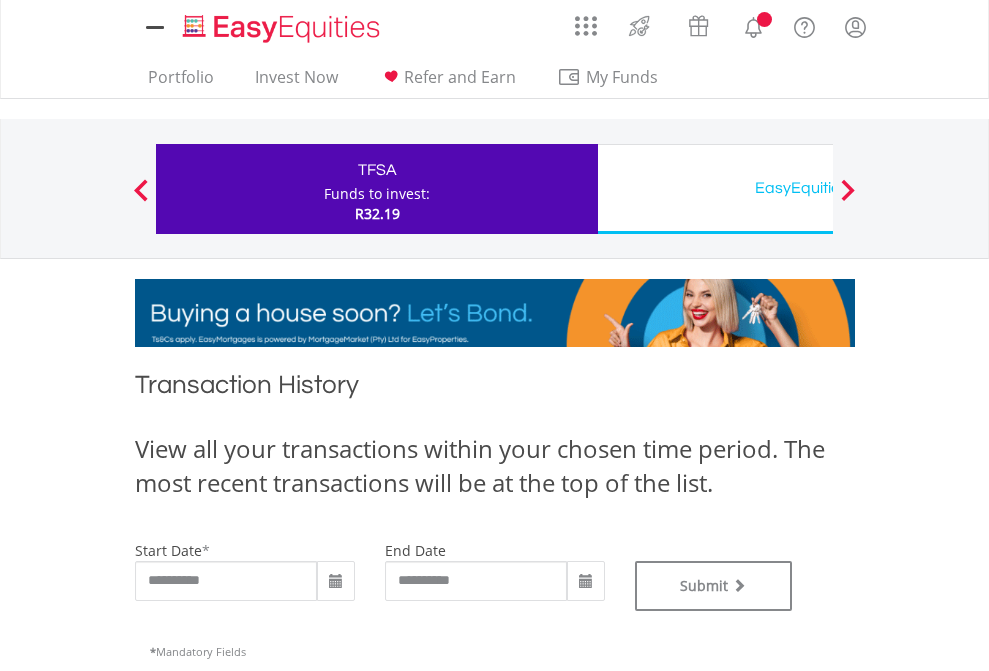 click on "EasyEquities USD" at bounding box center [818, 188] 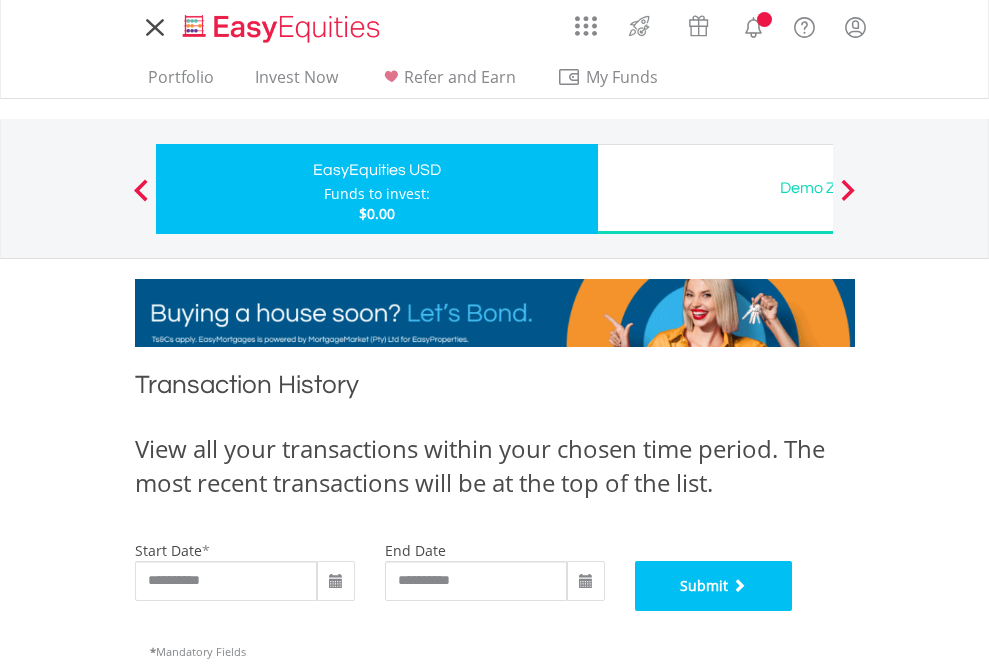 click on "Submit" at bounding box center (714, 586) 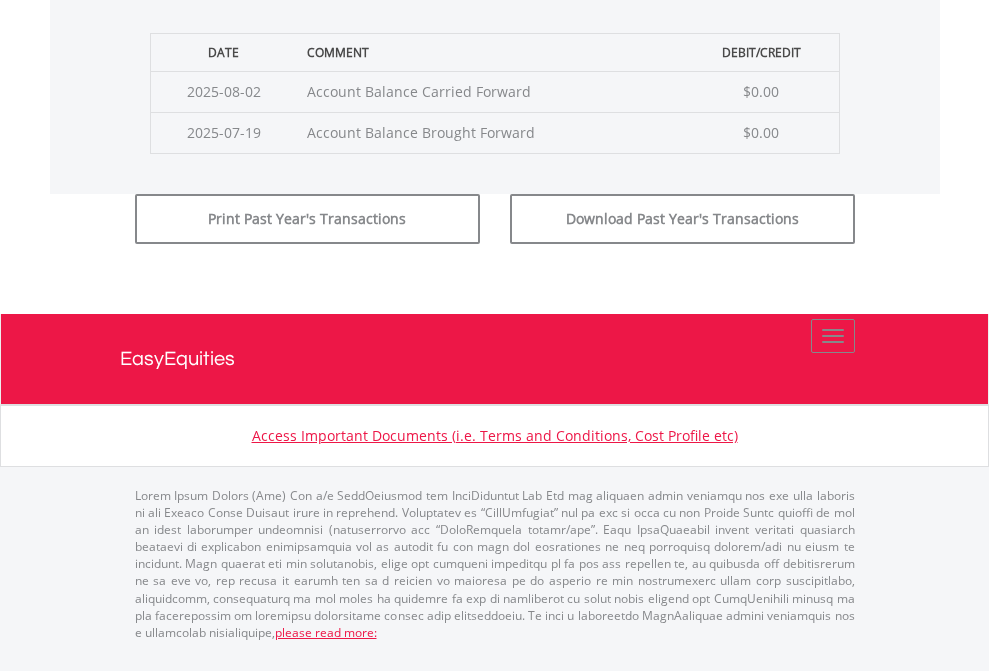 scroll, scrollTop: 811, scrollLeft: 0, axis: vertical 